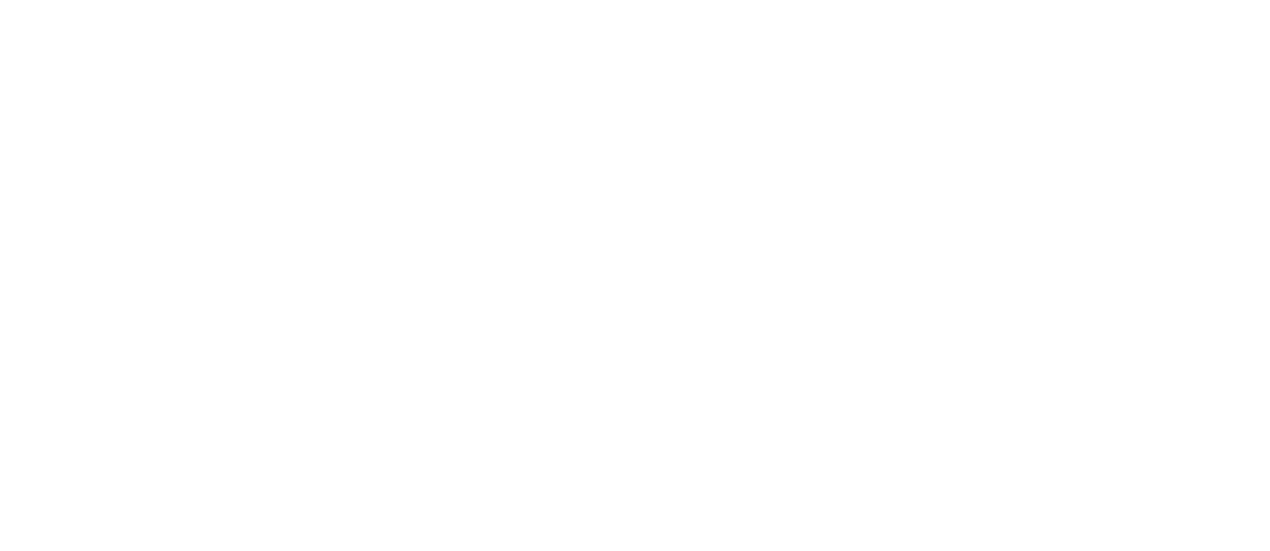scroll, scrollTop: 0, scrollLeft: 0, axis: both 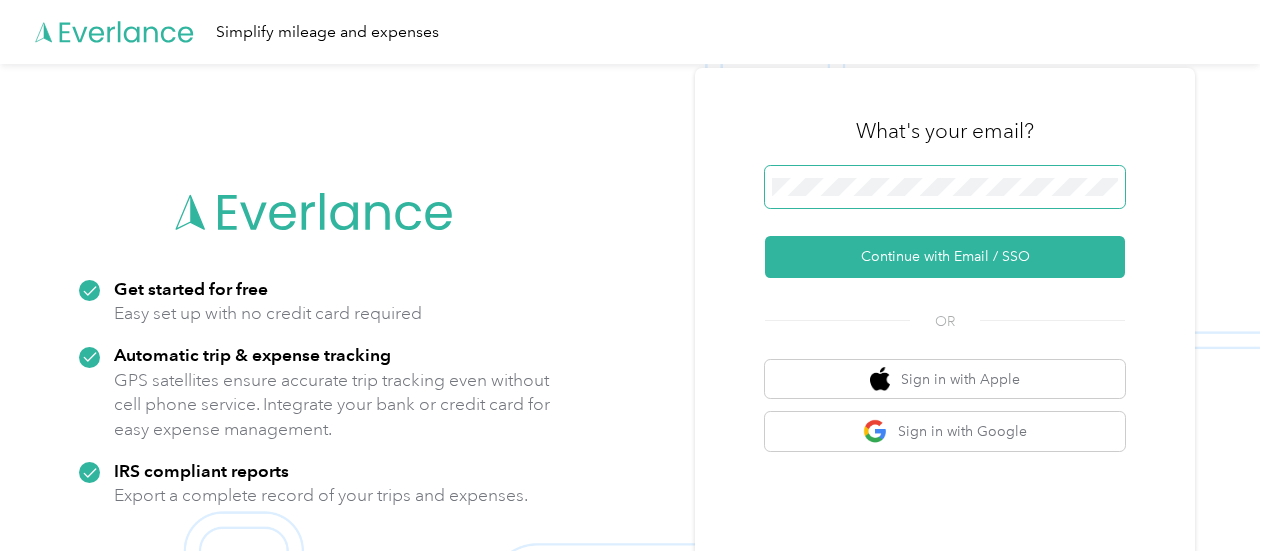 click at bounding box center (945, 187) 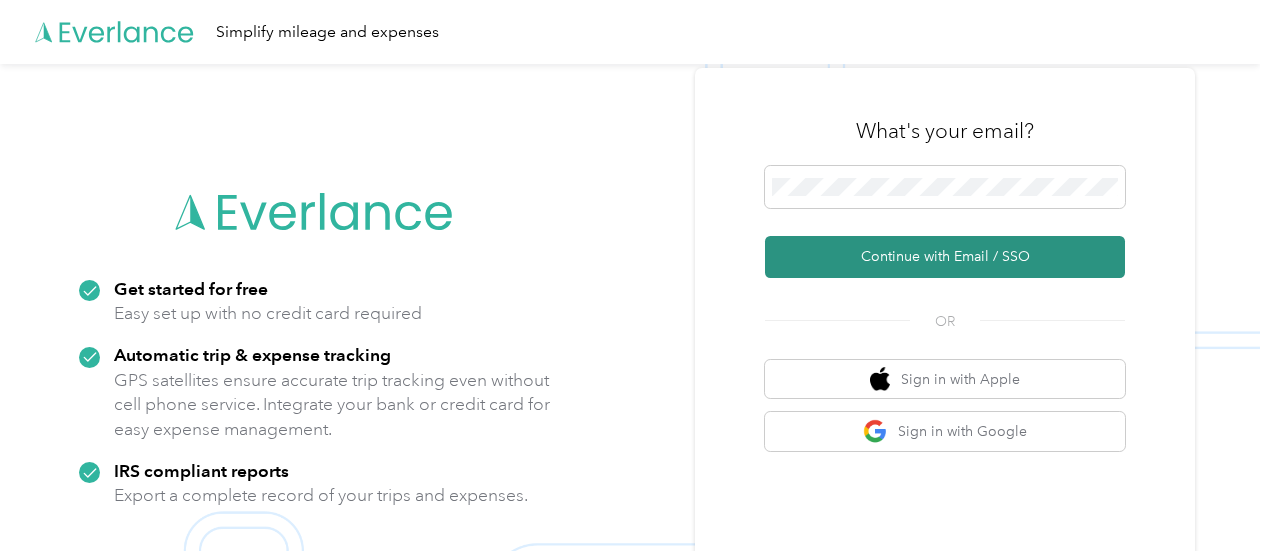 click on "Continue with Email / SSO" at bounding box center (945, 257) 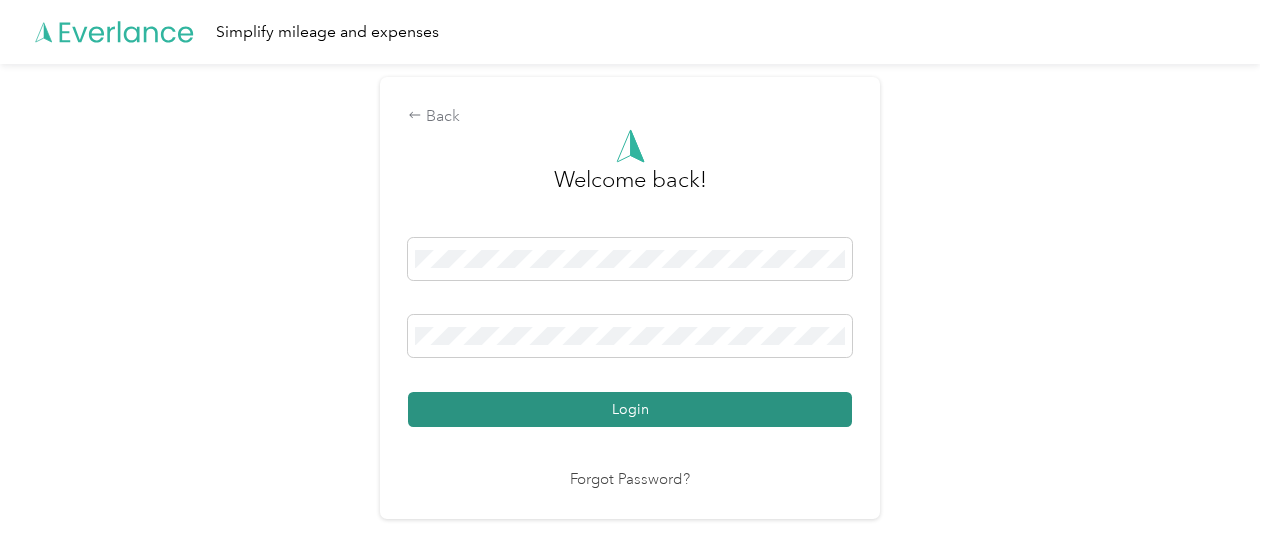 click on "Login" at bounding box center (630, 409) 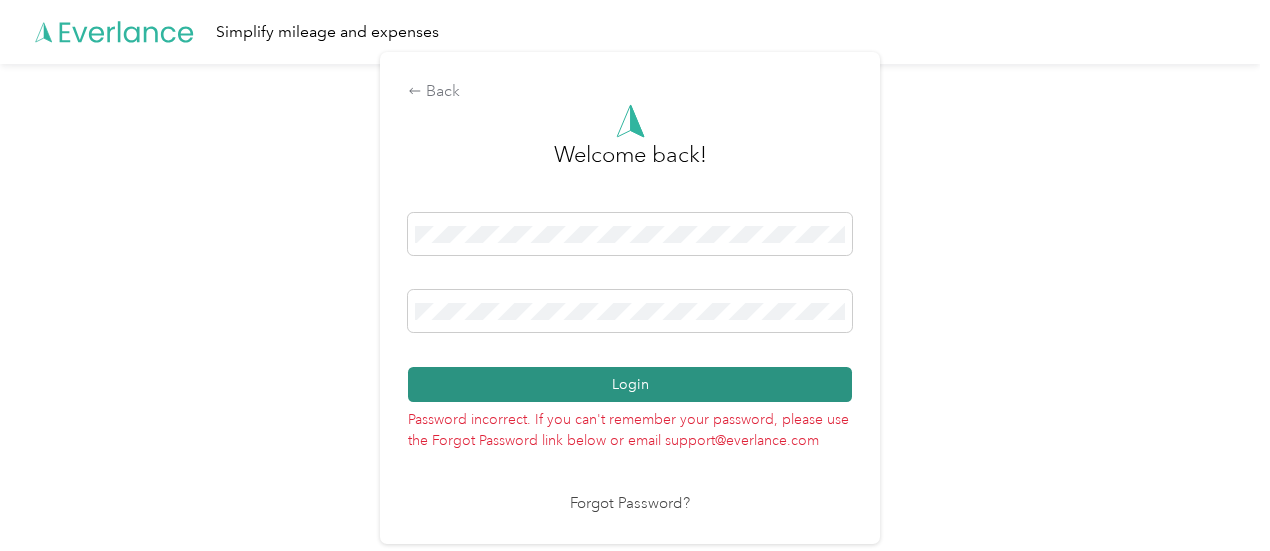 click on "Login" at bounding box center (630, 384) 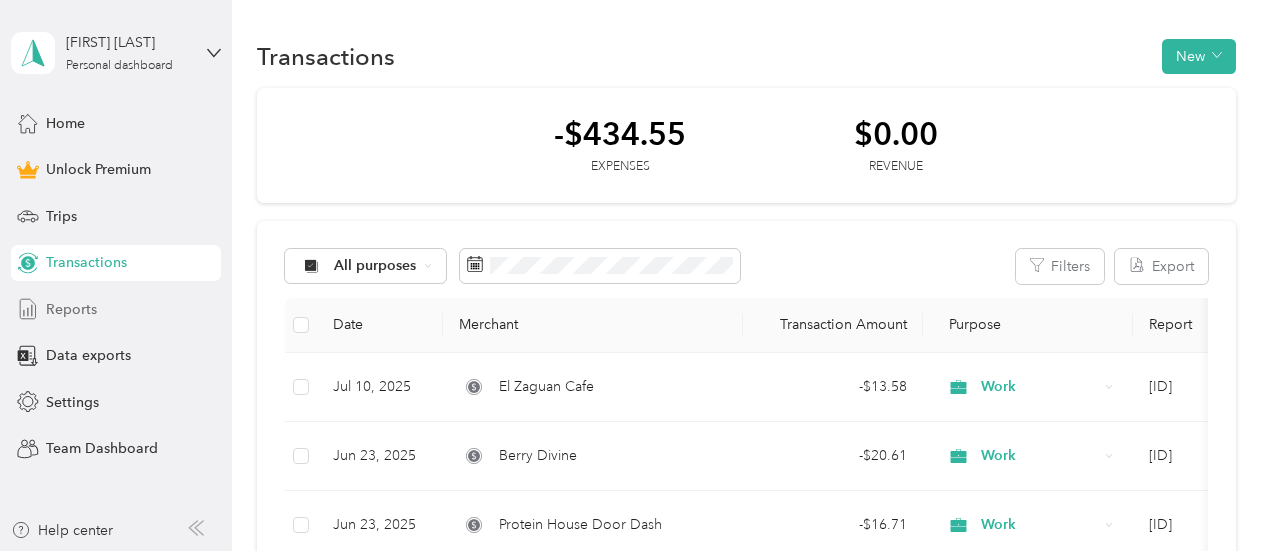 click on "Reports" at bounding box center [116, 309] 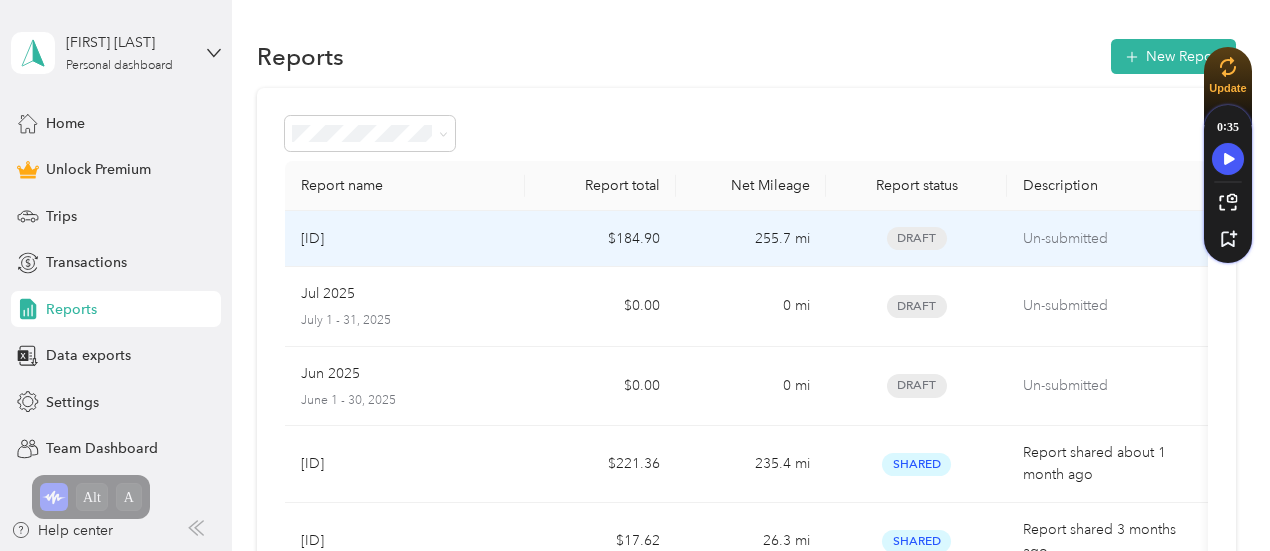 click on "$184.90" at bounding box center [600, 239] 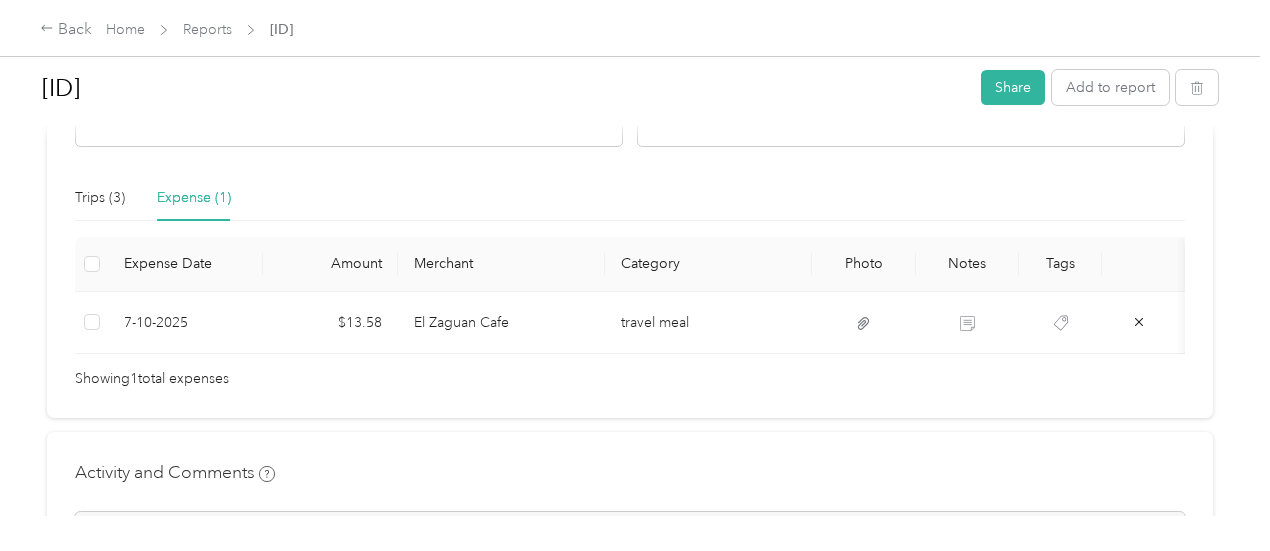 scroll, scrollTop: 0, scrollLeft: 0, axis: both 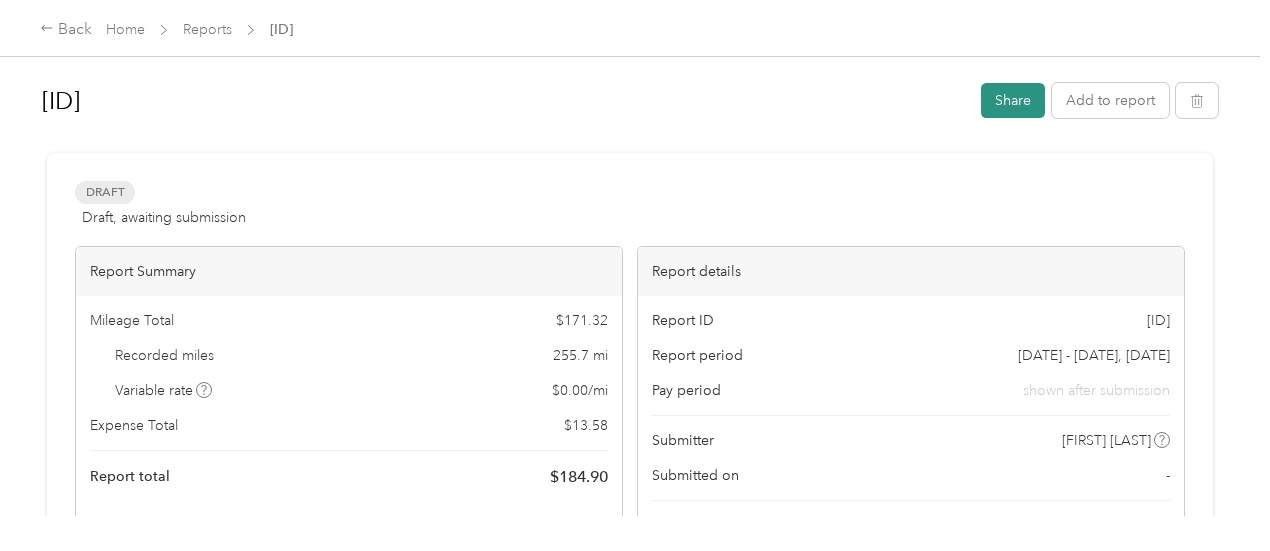 click on "Share" at bounding box center [1013, 100] 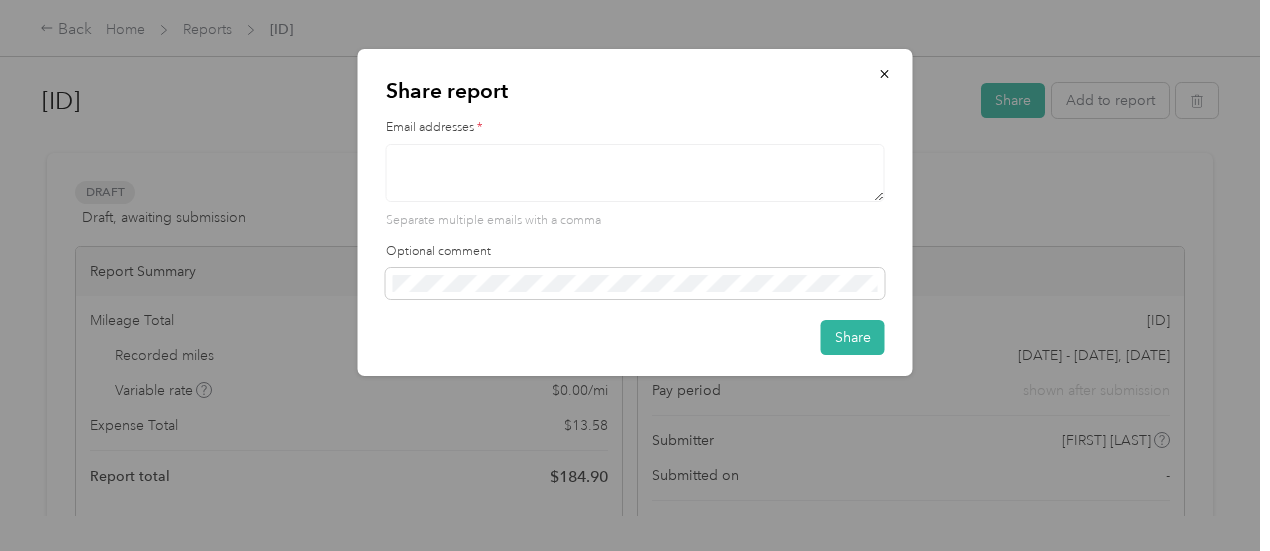 click at bounding box center (635, 173) 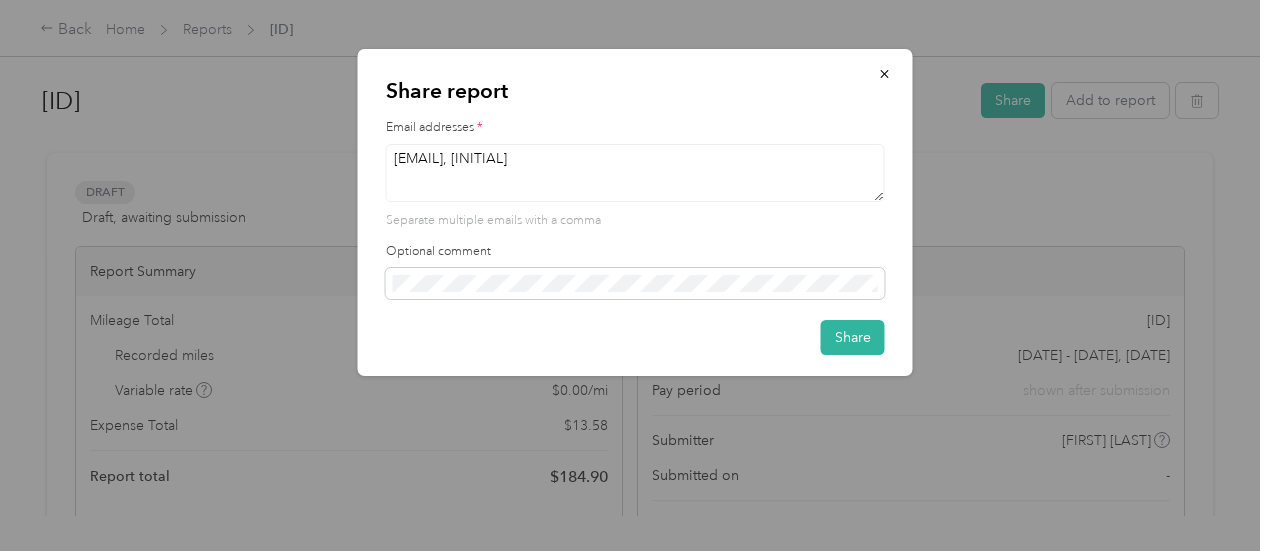 click on "[EMAIL], [INITIAL]" at bounding box center (635, 173) 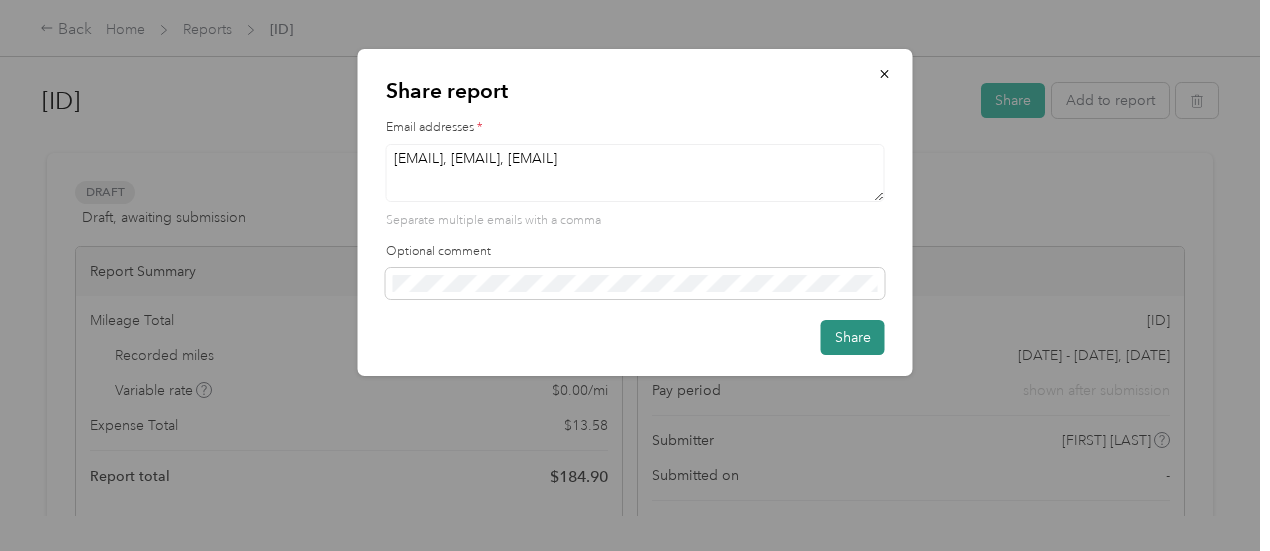 type on "[EMAIL], [EMAIL], [EMAIL]" 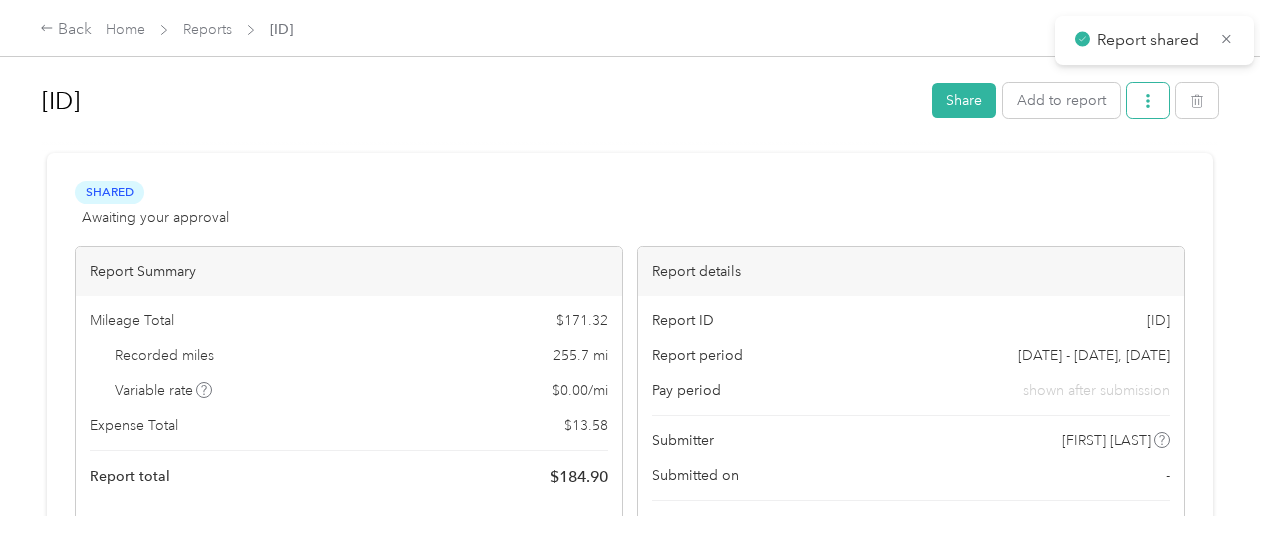 click at bounding box center [1148, 100] 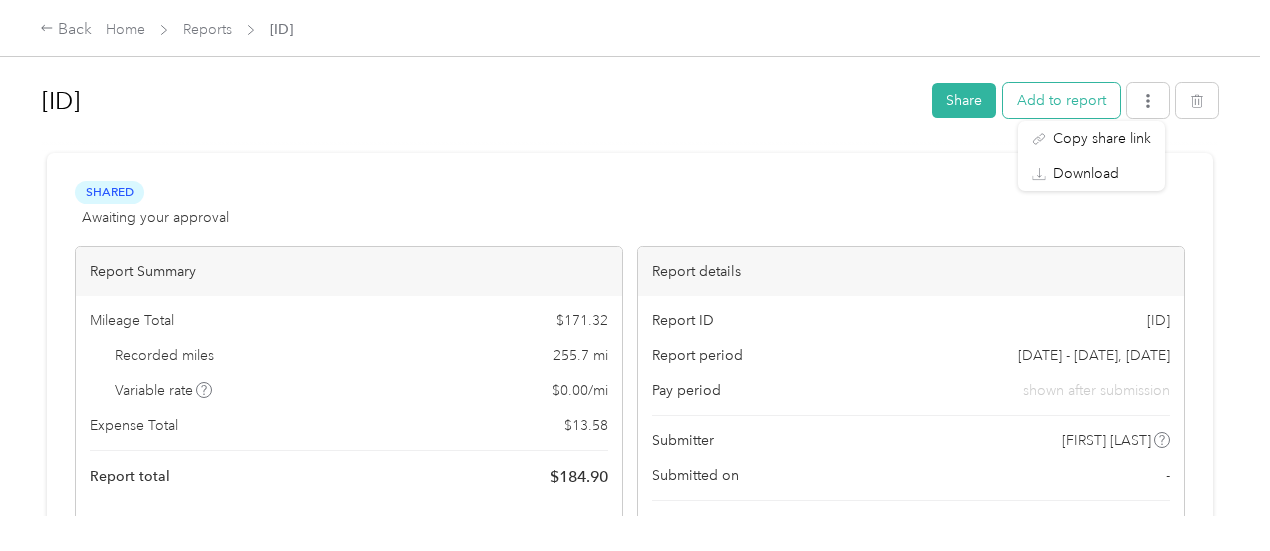 click on "Add to report" at bounding box center (1061, 100) 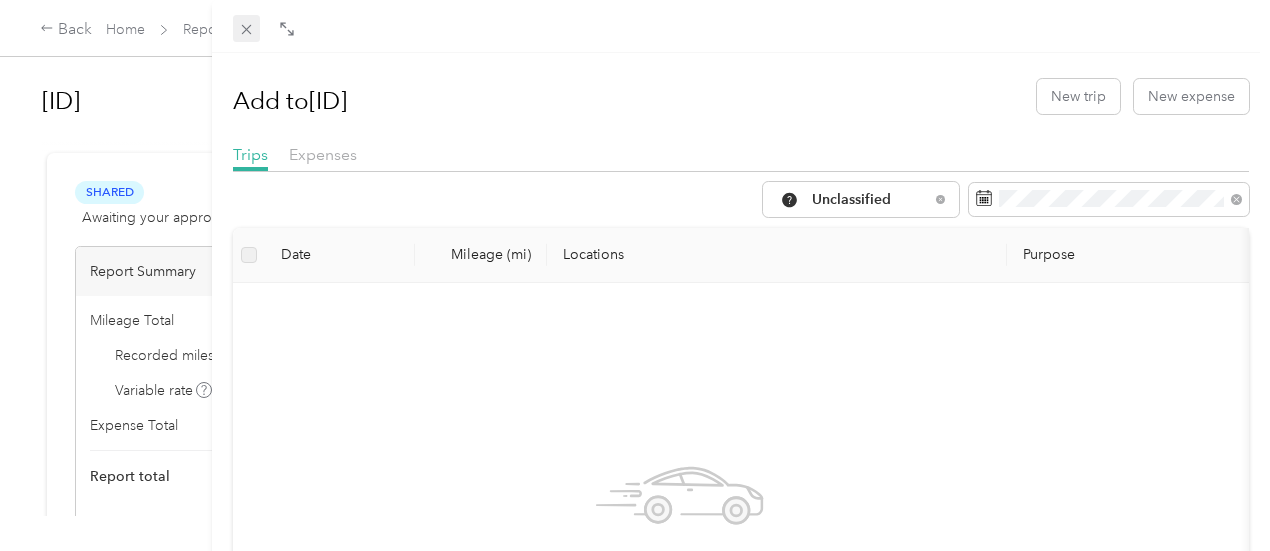 click on "Drag to resize Click to close Add to  [ID] New trip New expense Trips Expenses Unclassified Date Mileage (mi) Locations Purpose           No work trips found in this report period." at bounding box center [630, 551] 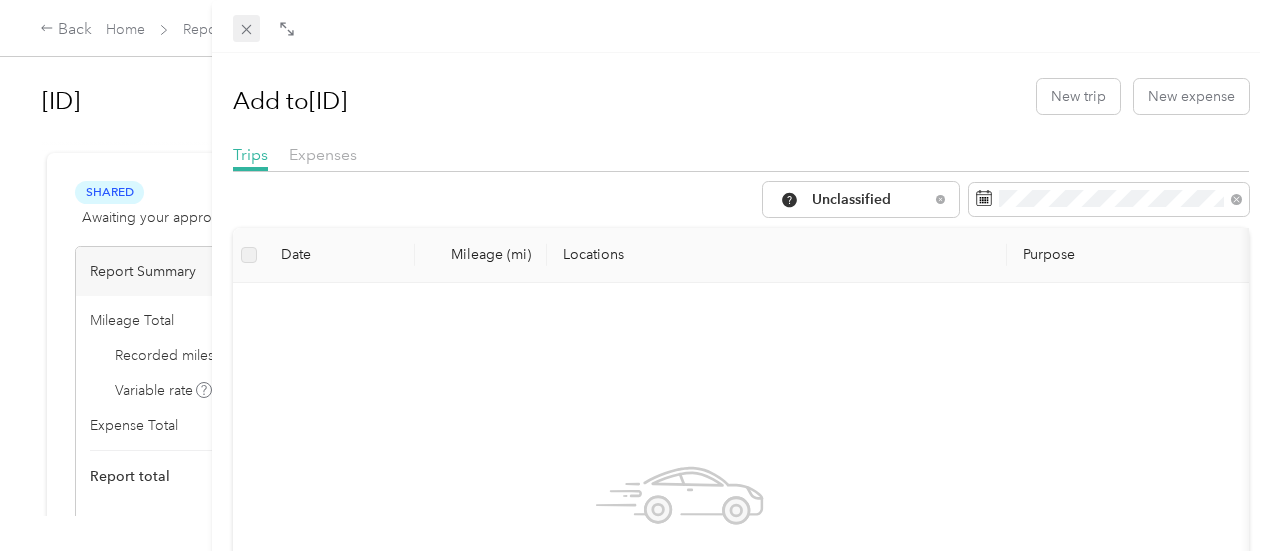 click 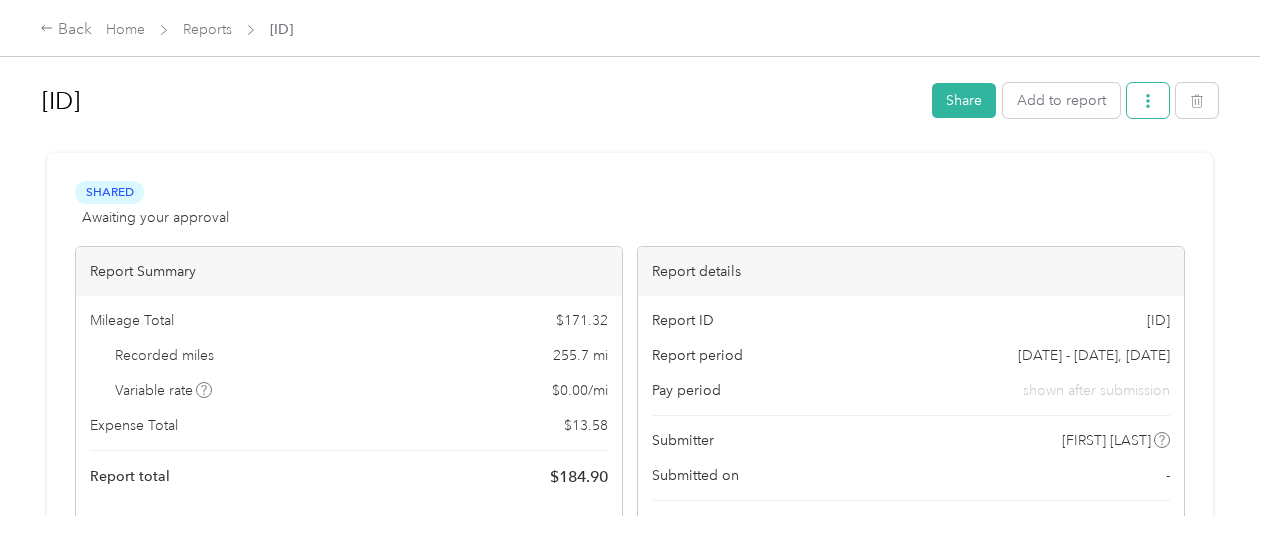 click at bounding box center [1148, 100] 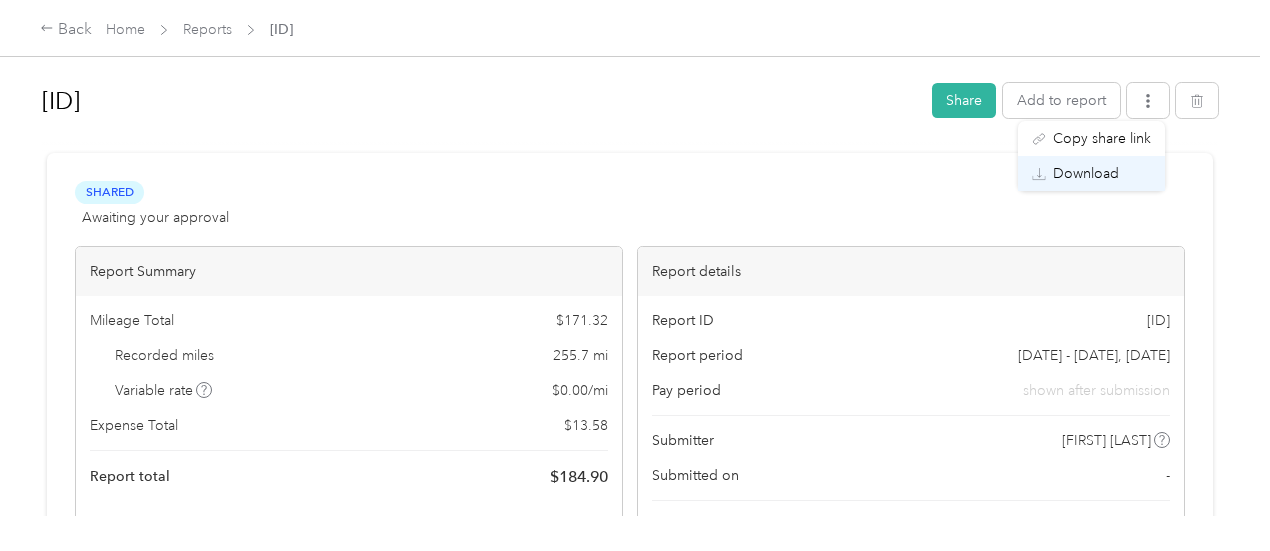 click on "Download" at bounding box center (1091, 173) 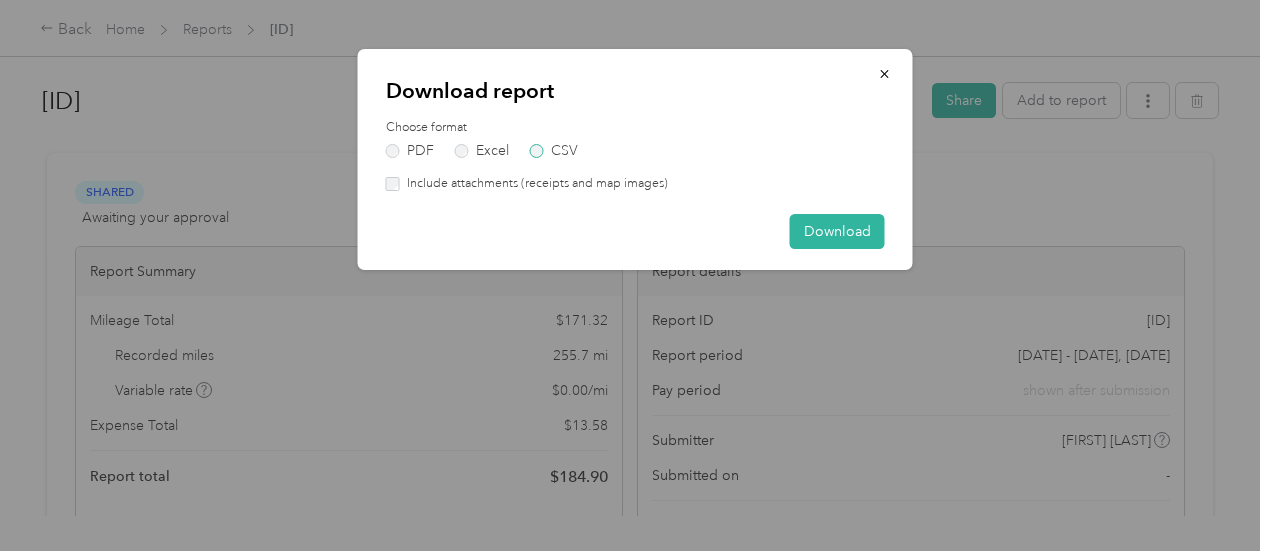 click on "CSV" at bounding box center [554, 151] 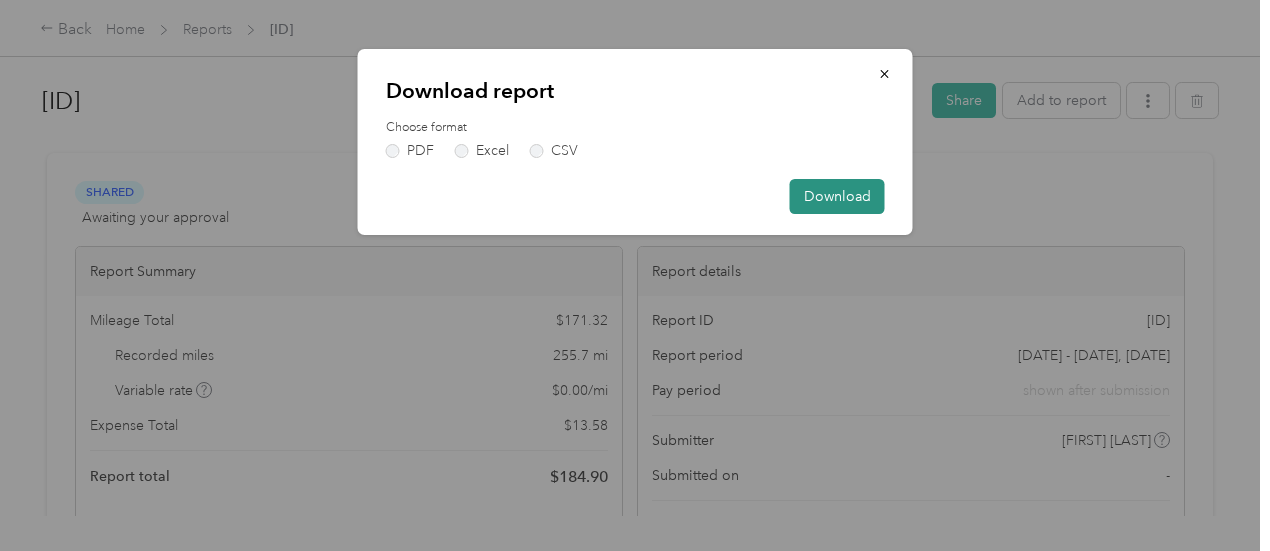 click on "Download" at bounding box center (837, 196) 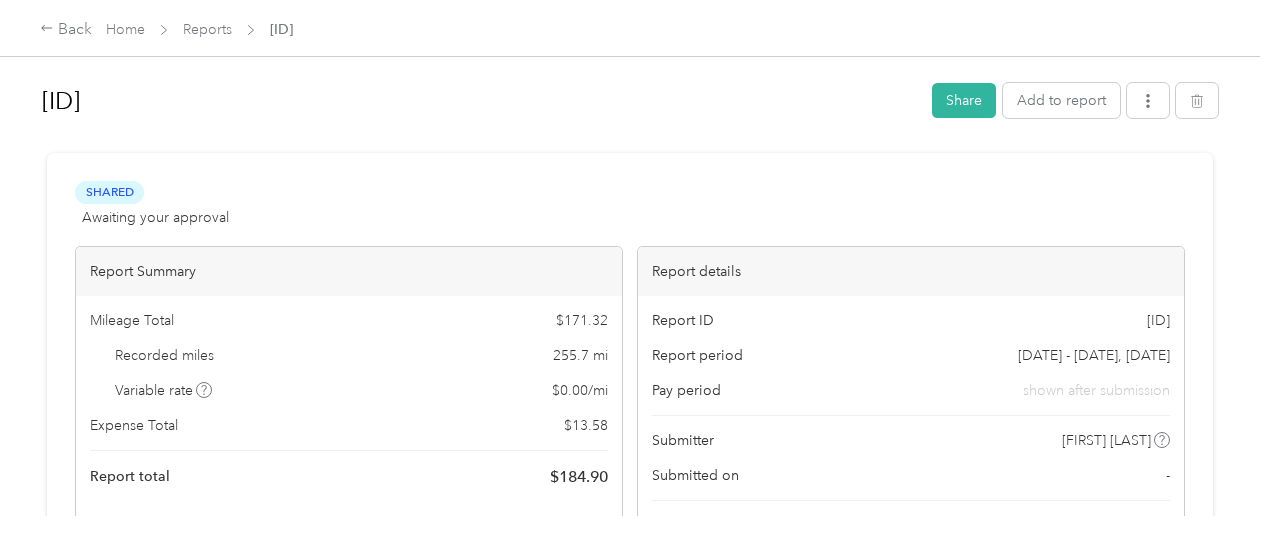 click on "Back Home Reports [ID]" at bounding box center (635, 28) 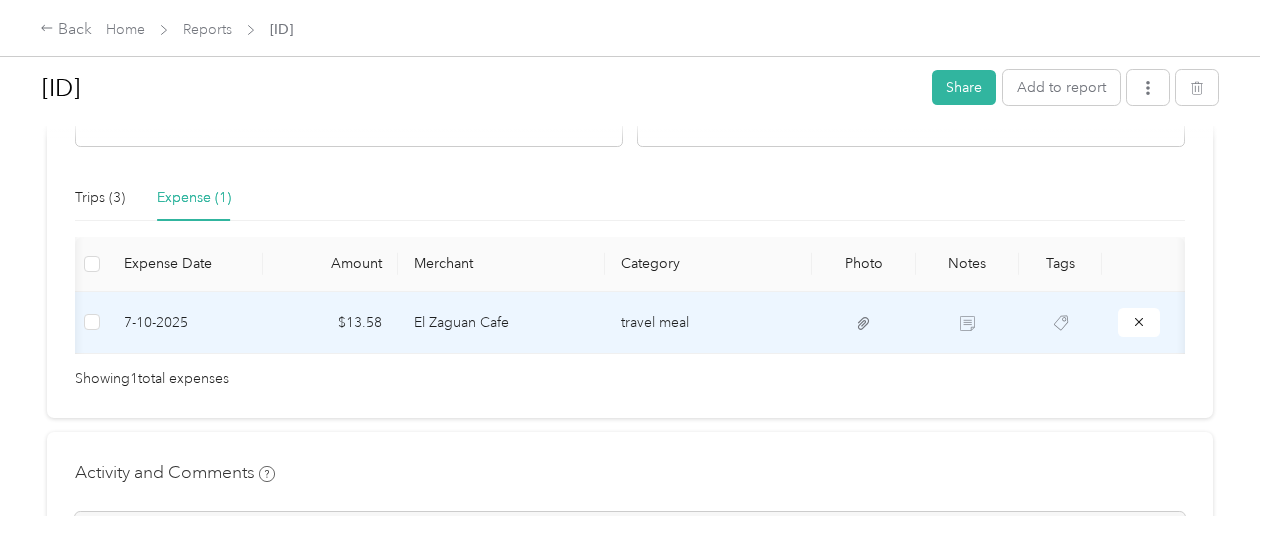scroll, scrollTop: 0, scrollLeft: 0, axis: both 